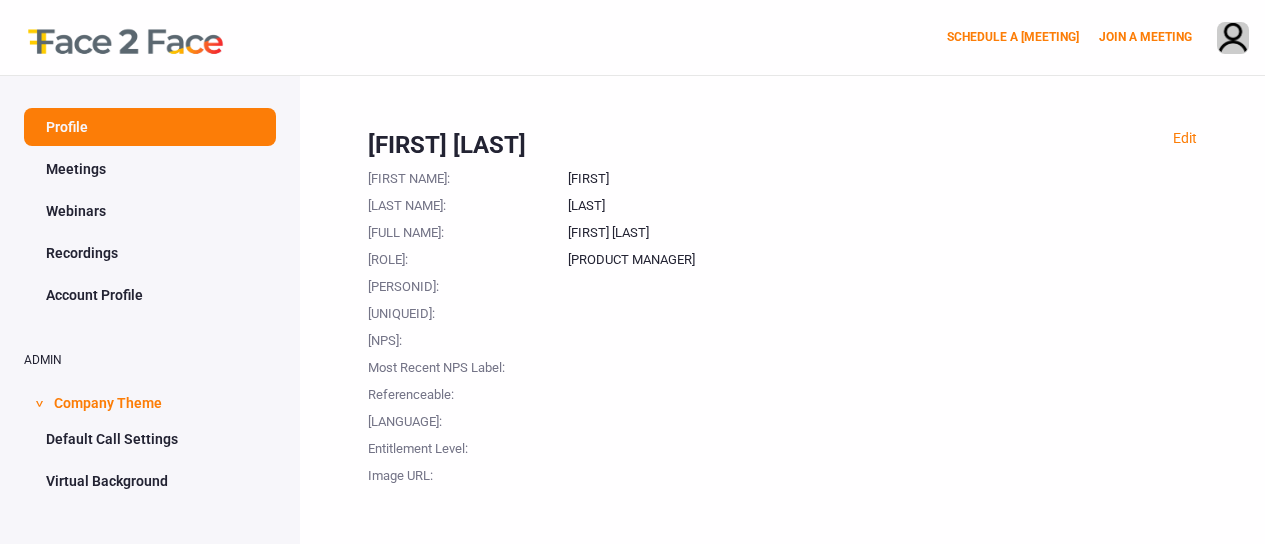 scroll, scrollTop: 0, scrollLeft: 0, axis: both 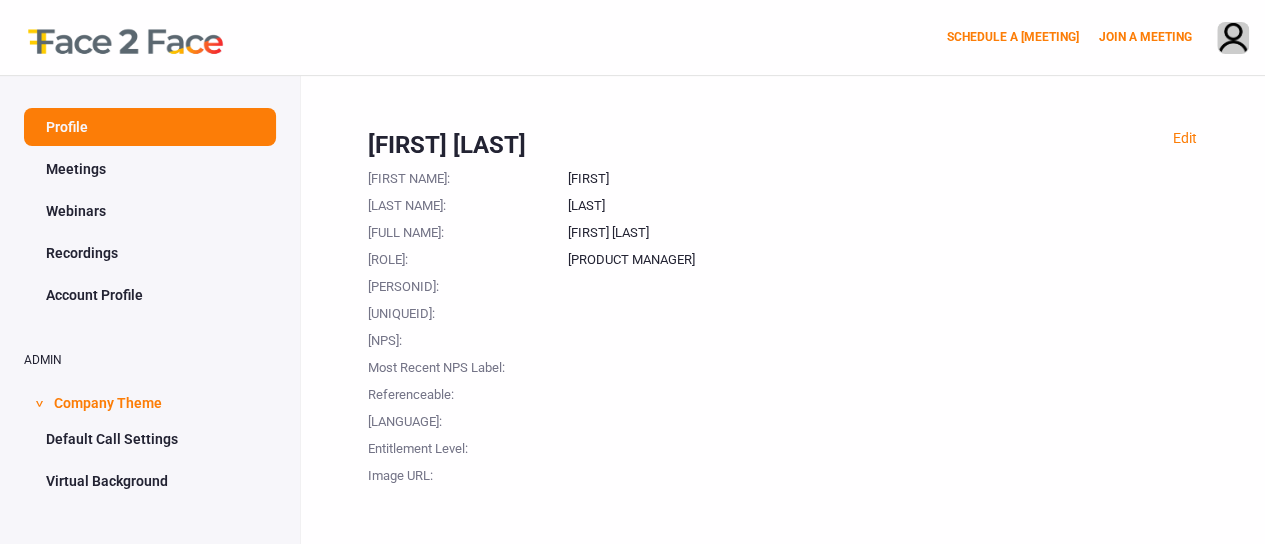 click on "Profile" at bounding box center [150, 127] 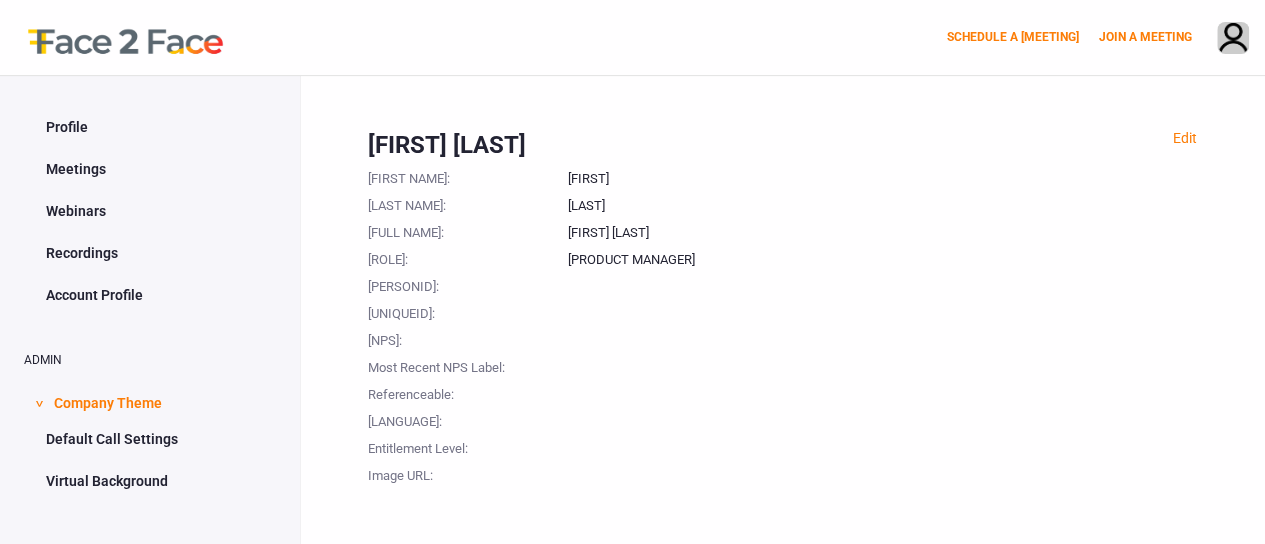 click at bounding box center (115, 37) 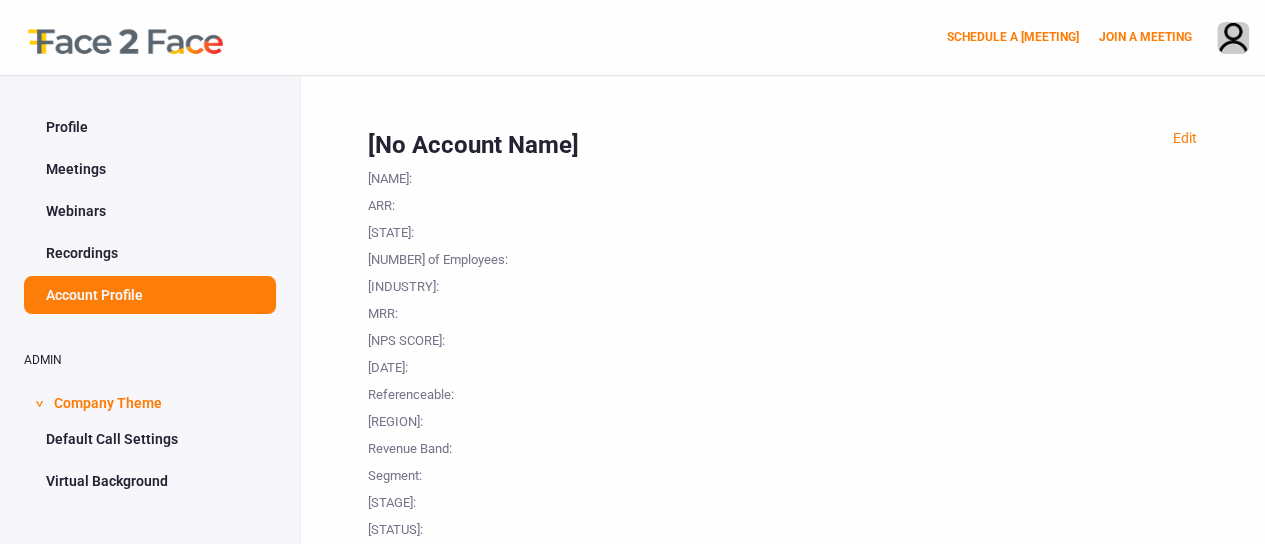 click on "Recordings" at bounding box center [150, 253] 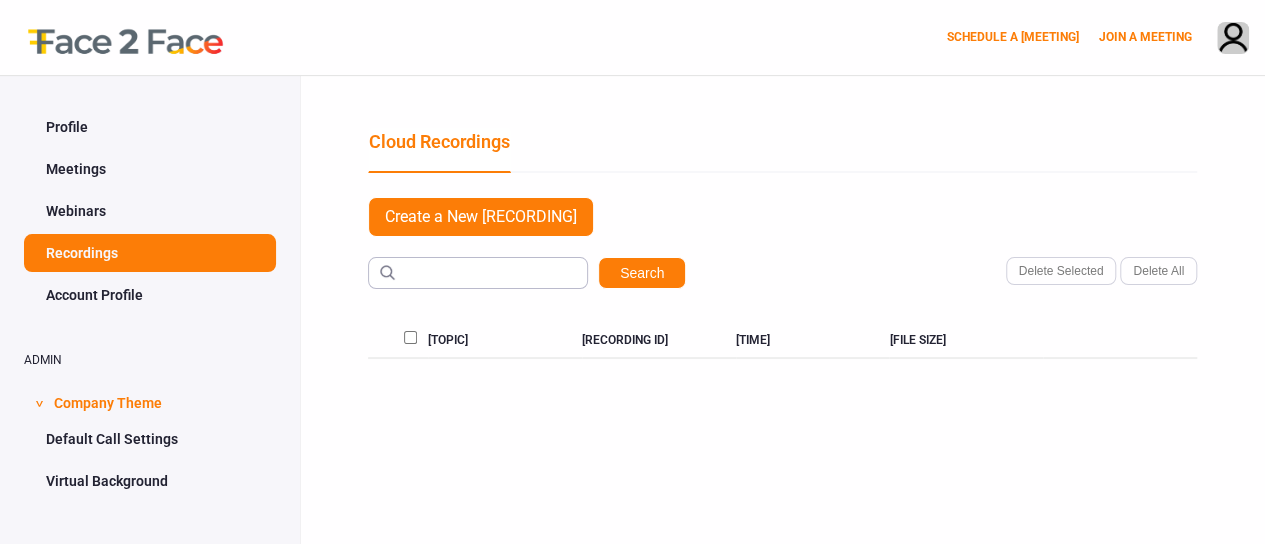 click on "Default Call Settings" at bounding box center [150, 439] 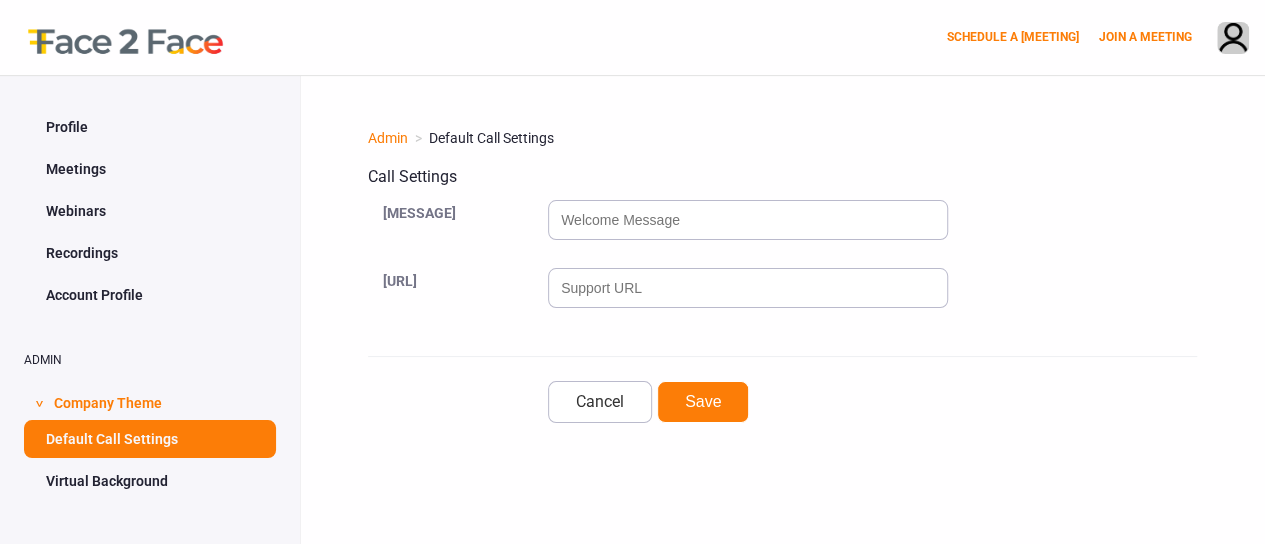 click on "Virtual Background" at bounding box center [150, 481] 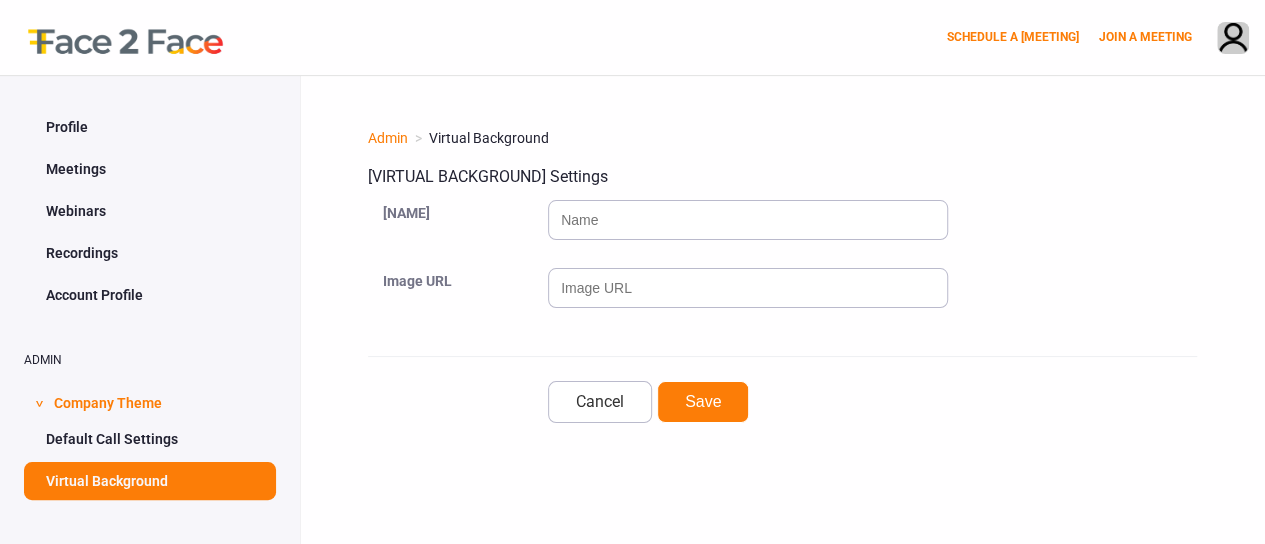 click on "Company Theme" at bounding box center [108, 401] 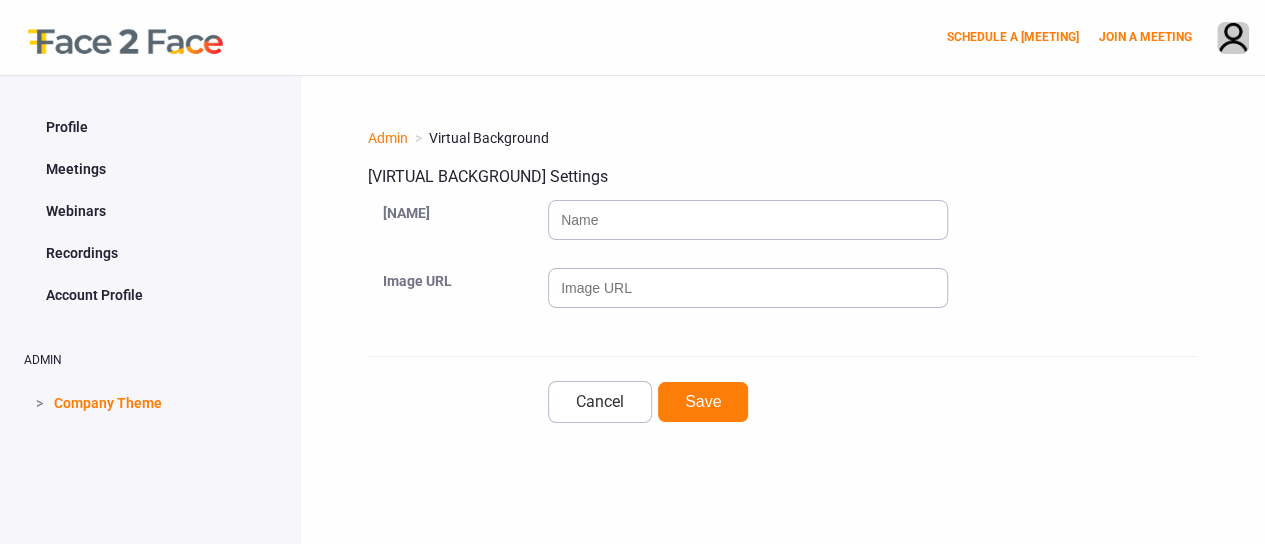 click on "Company Theme" at bounding box center (108, 401) 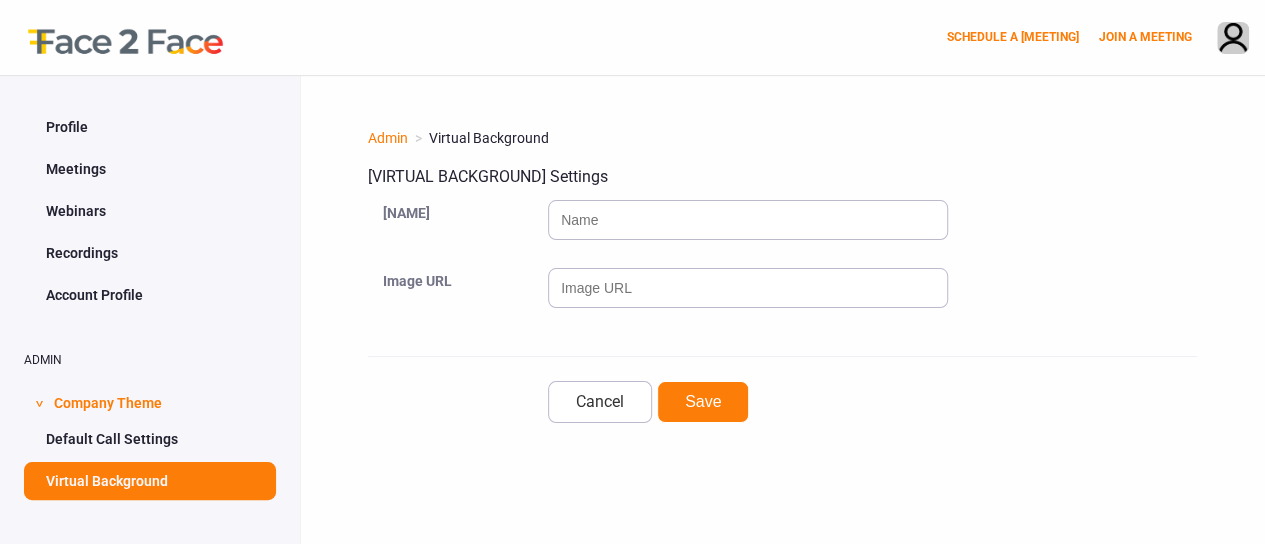 click on "Company Theme" at bounding box center [108, 401] 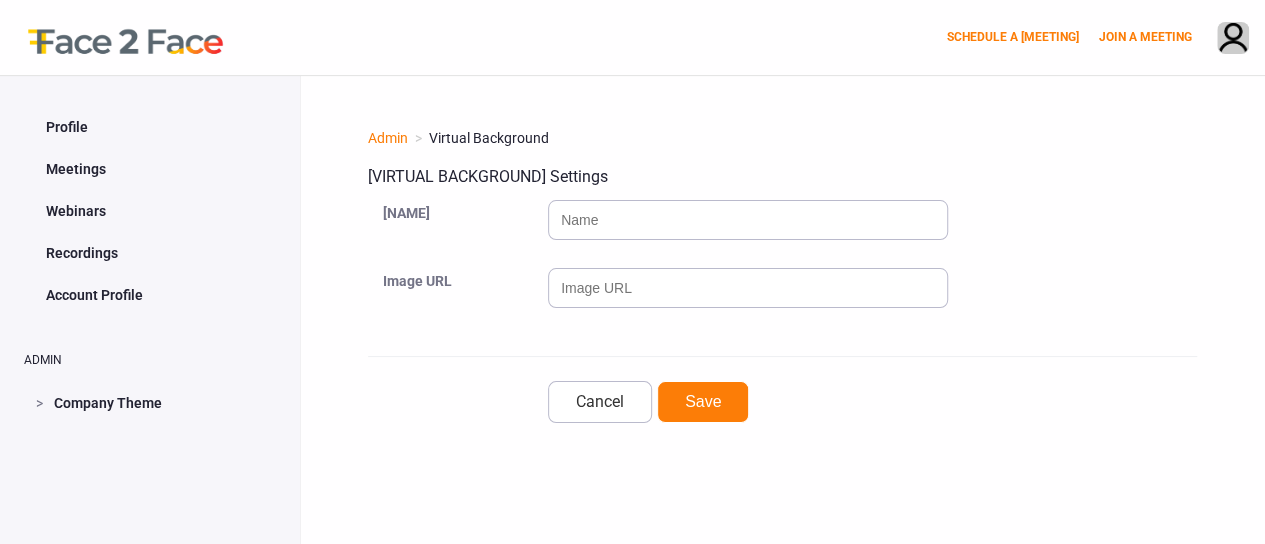 click on "Recordings" at bounding box center [150, 253] 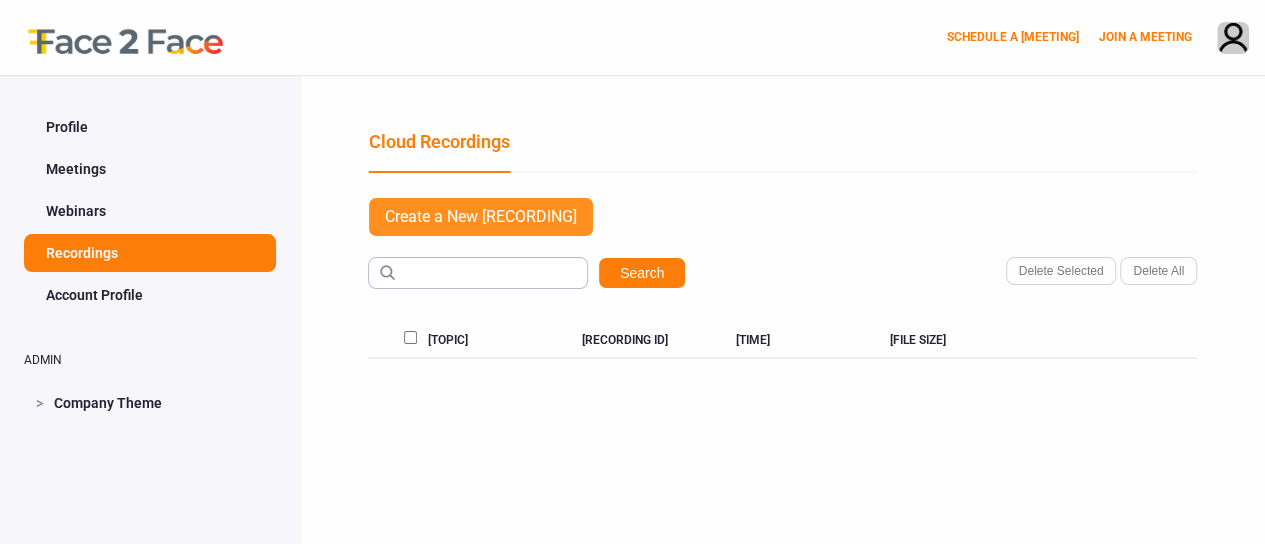 click on "Create a New [RECORDING]" at bounding box center (481, 217) 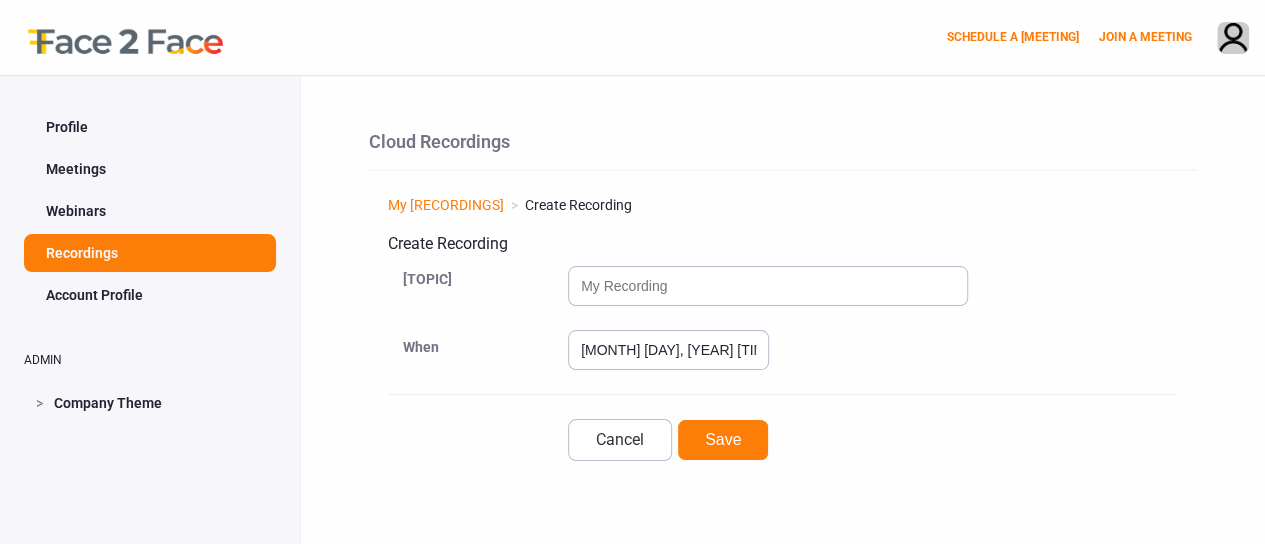 click on "Meetings" at bounding box center [150, 169] 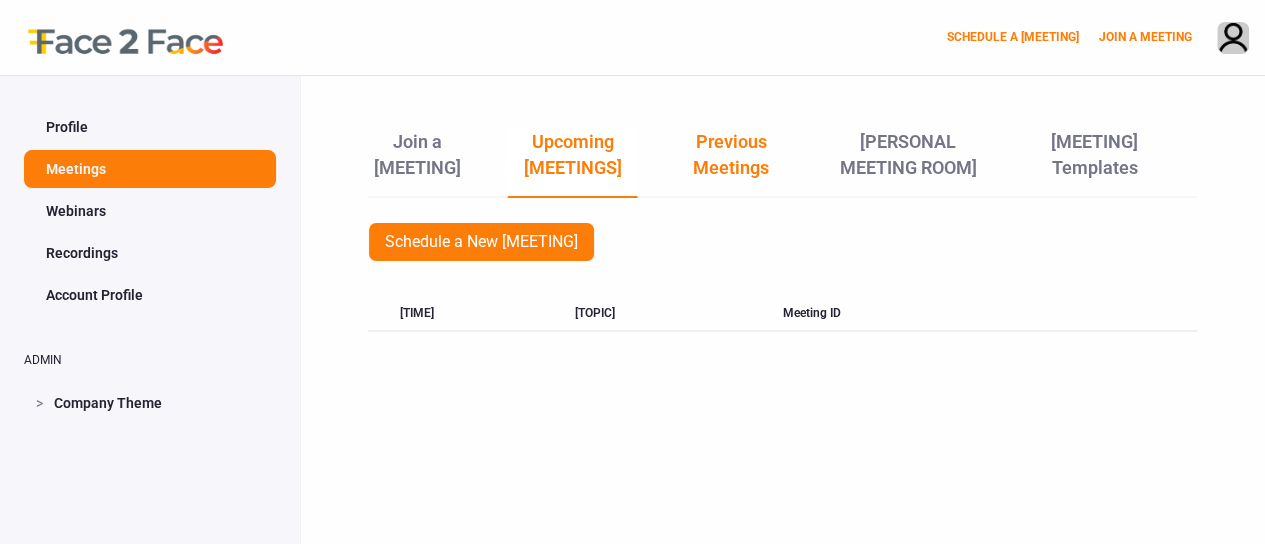 click on "Previous Meetings" at bounding box center [731, 162] 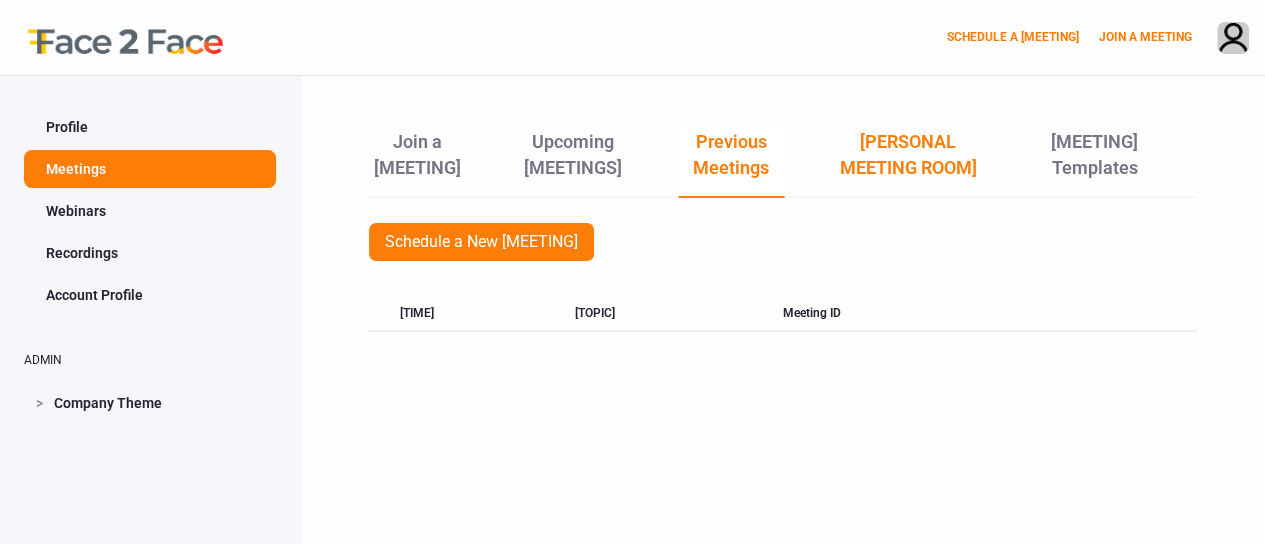 click on "[PERSONAL MEETING ROOM]" at bounding box center [908, 162] 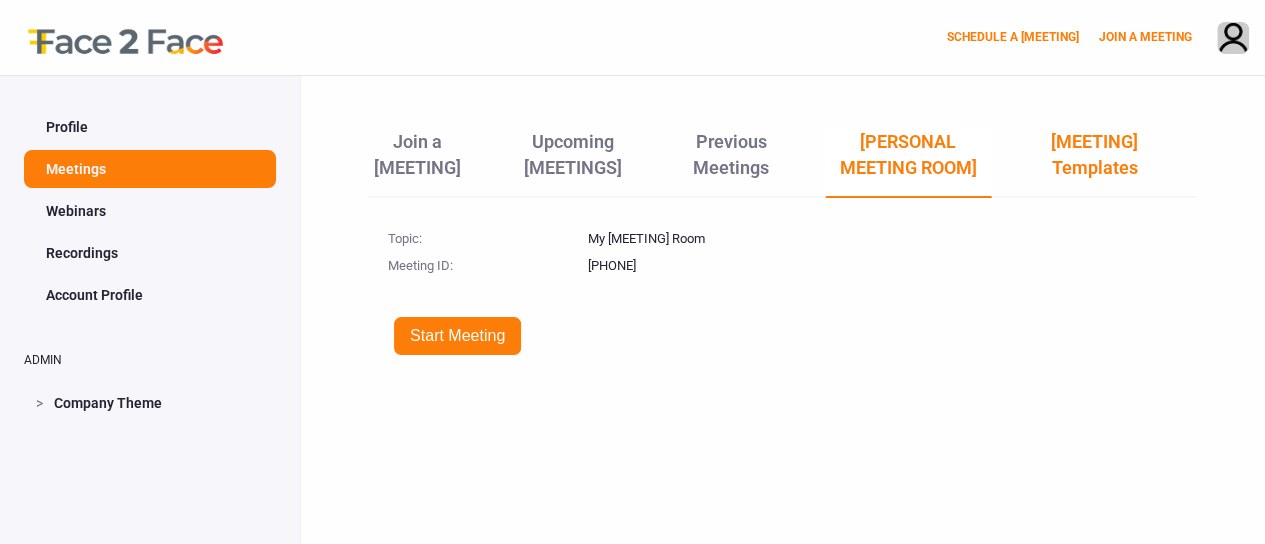 click on "[MEETING] Templates" at bounding box center [1094, 162] 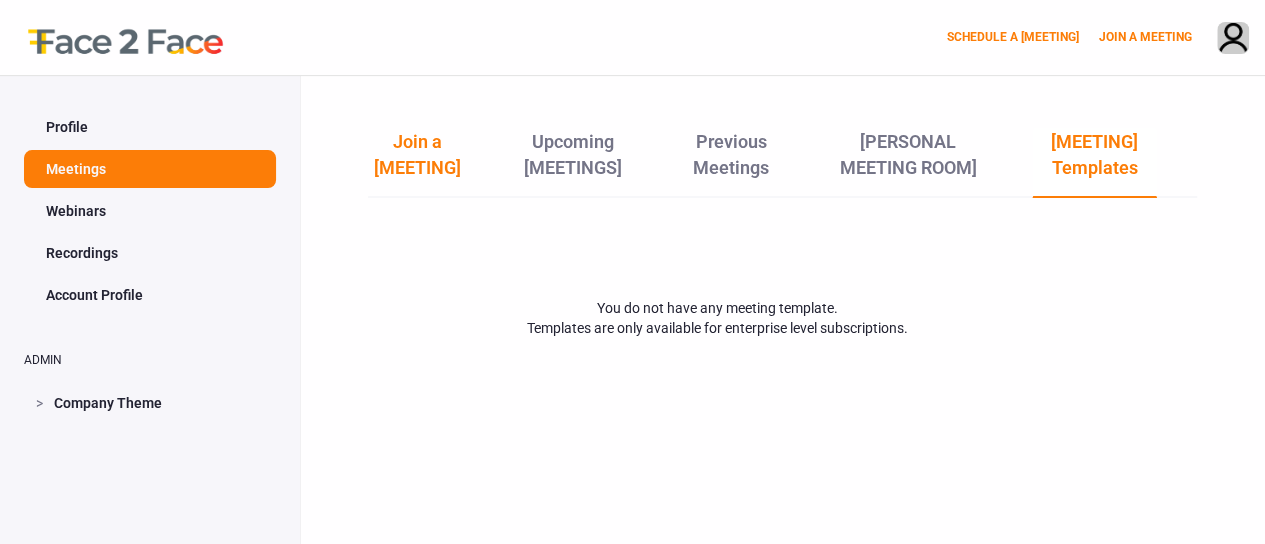 click on "Join a [MEETING]" at bounding box center (417, 162) 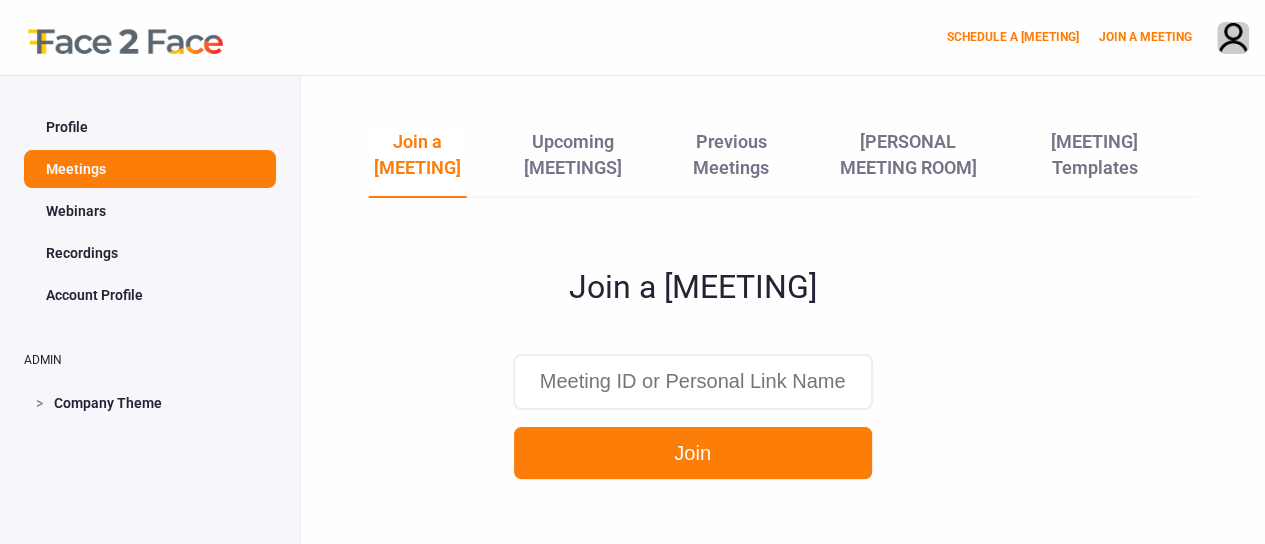 click on "Profile" at bounding box center [150, 127] 